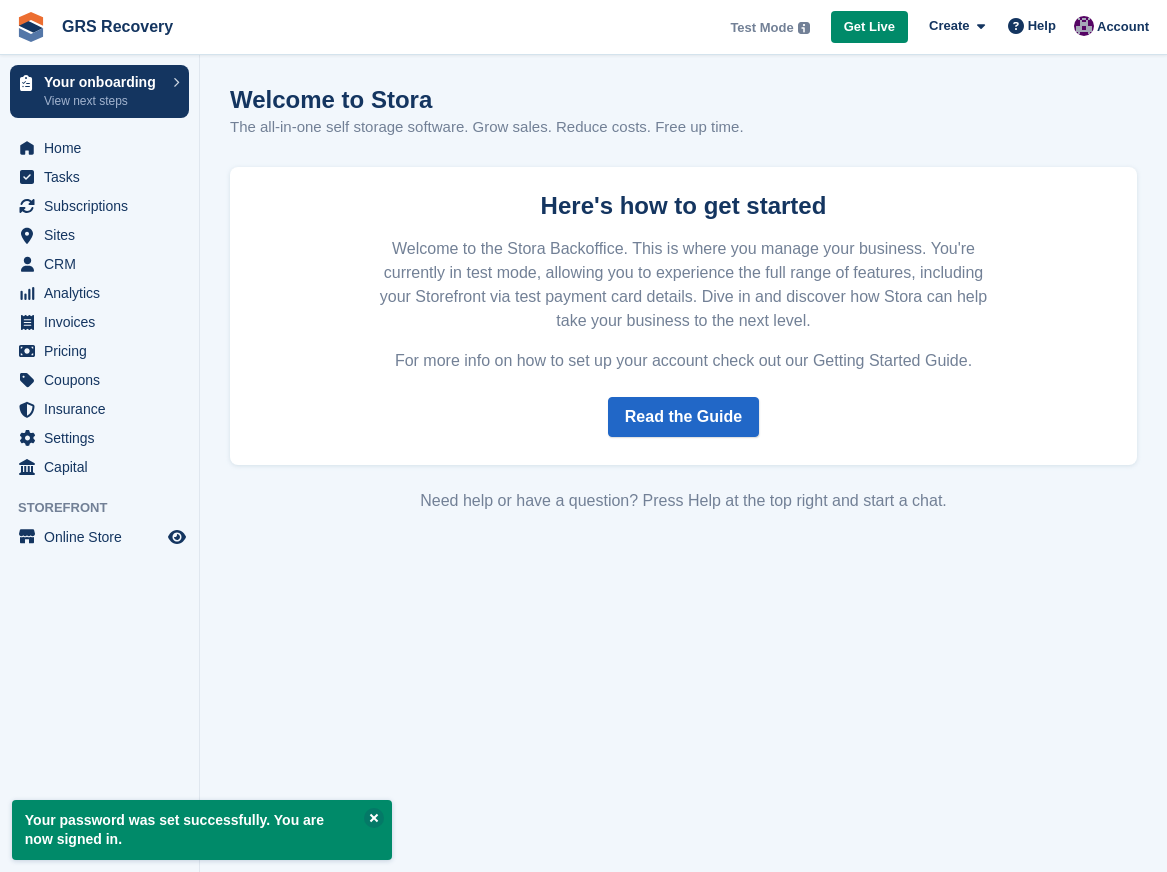 scroll, scrollTop: 0, scrollLeft: 0, axis: both 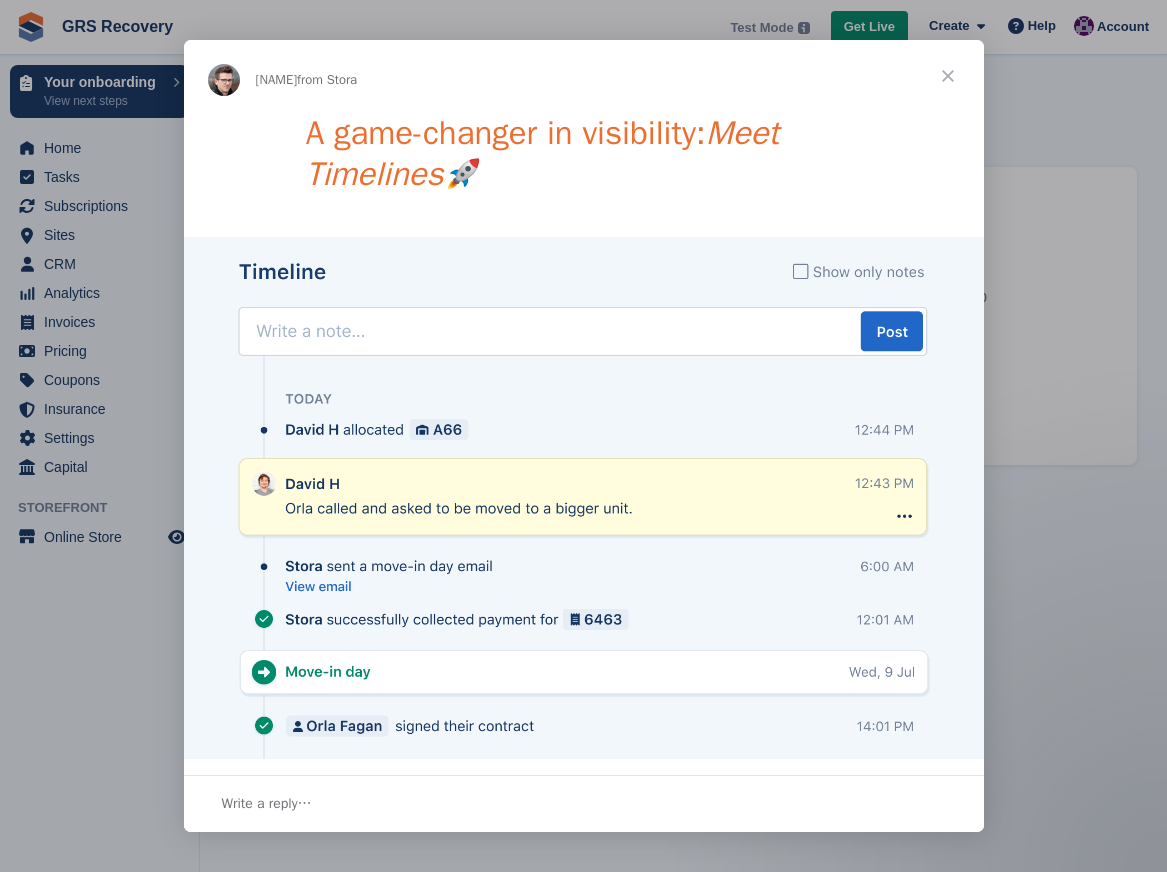 click on "A game-changer in visibility:  Meet Timelines  🚀" at bounding box center (584, 160) 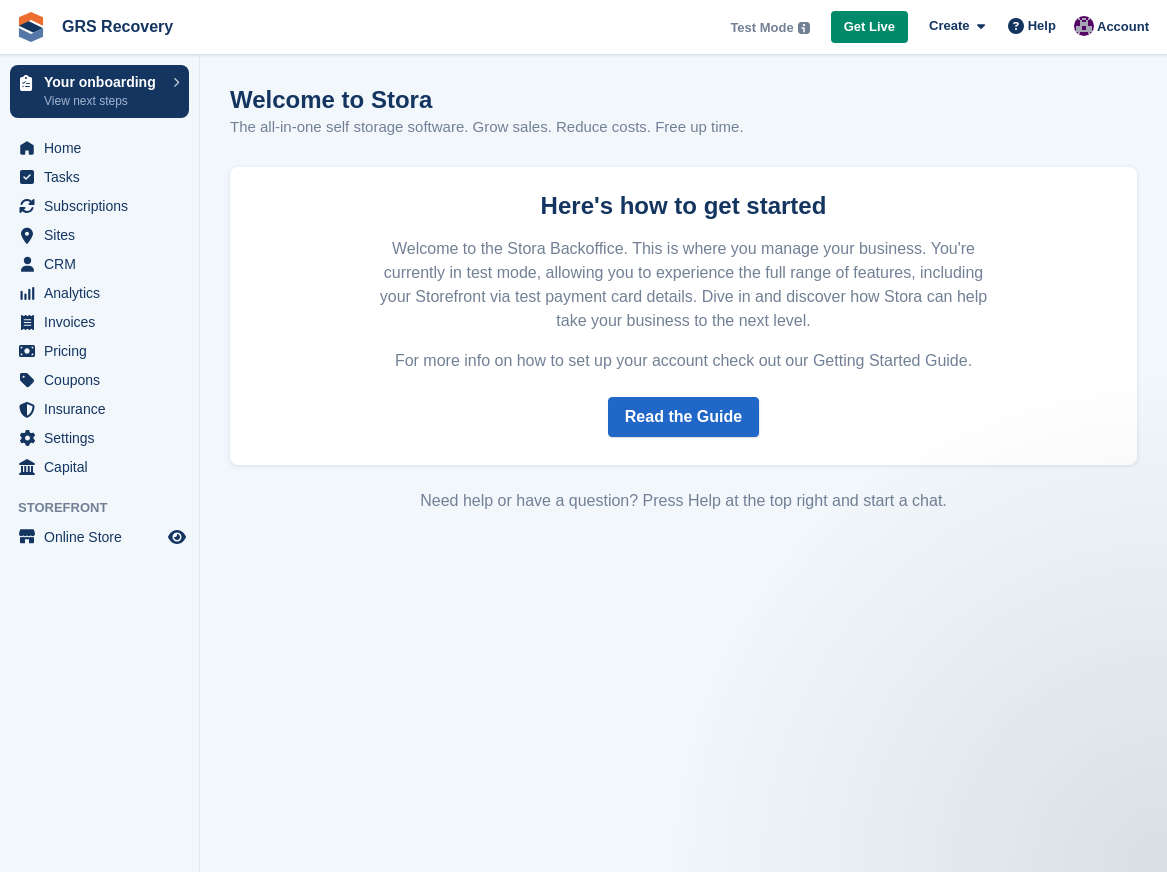 click on "Your password was set successfully. You are now signed in.
Welcome to Stora
The all-in-one self storage software. Grow sales. Reduce costs. Free up time.
Here's how to get started
Welcome to the Stora Backoffice. This is where you manage your business. You're currently in test mode, allowing you to experience the full range of features, including your Storefront via test payment card details. Dive in and discover how Stora can help take your business to the next level.
For more info on how to set up your account check out our Getting Started Guide.
Read the Guide
Need help or have a question? Press Help at the top right and start a chat." at bounding box center [683, 436] 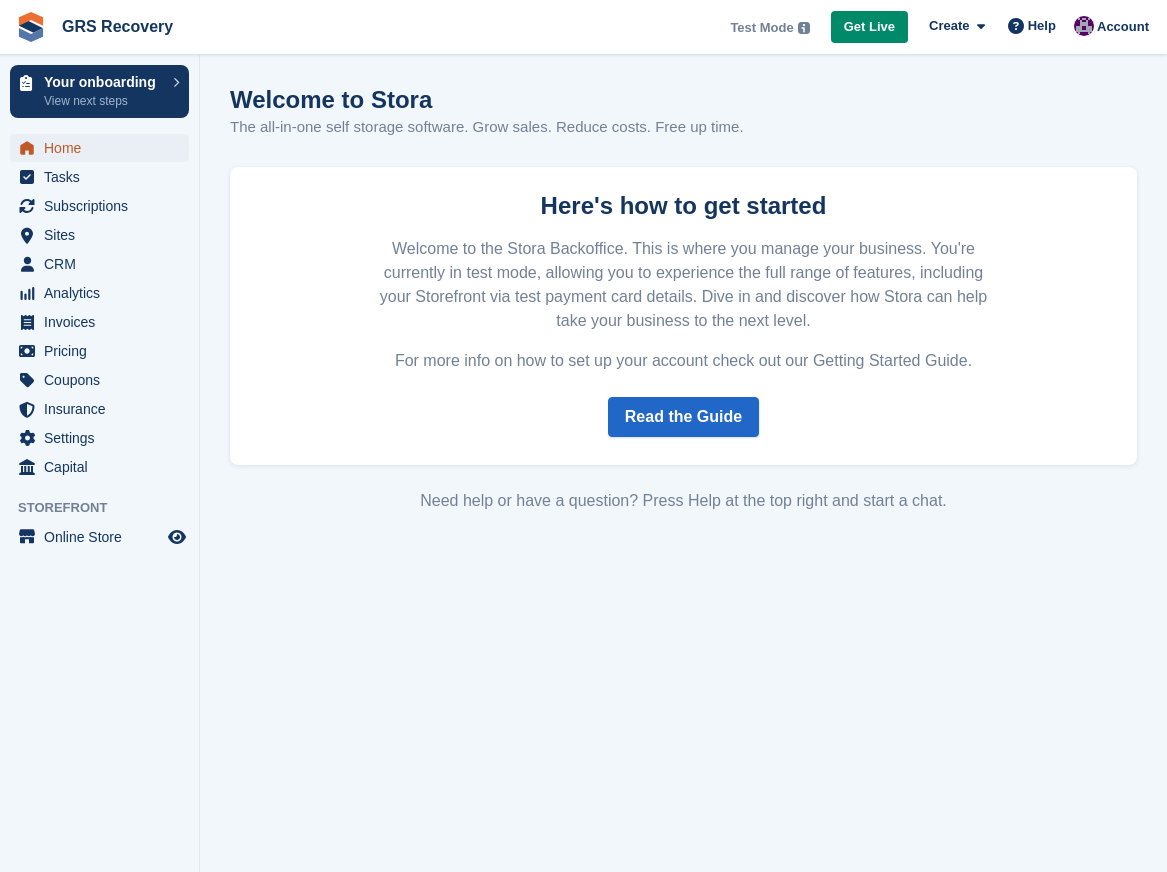 click on "Home" at bounding box center (104, 148) 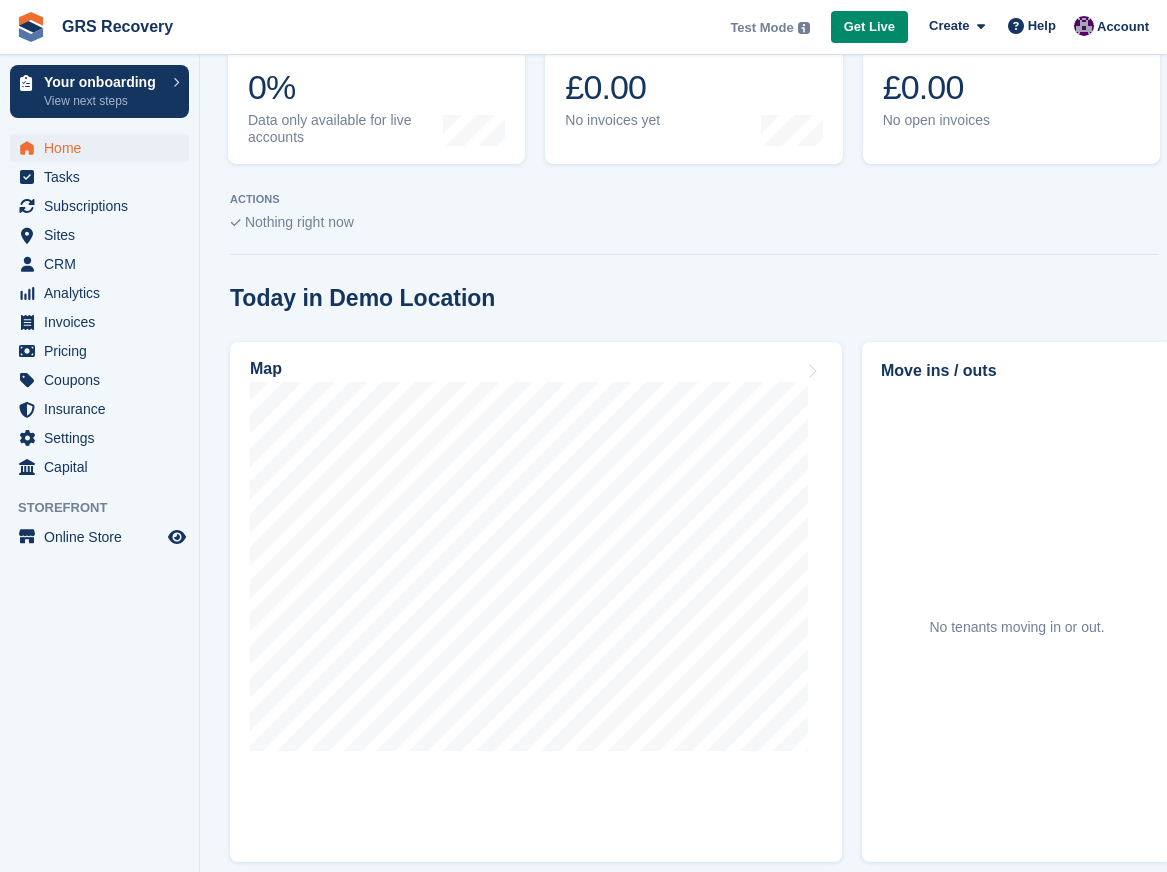 scroll, scrollTop: 0, scrollLeft: 0, axis: both 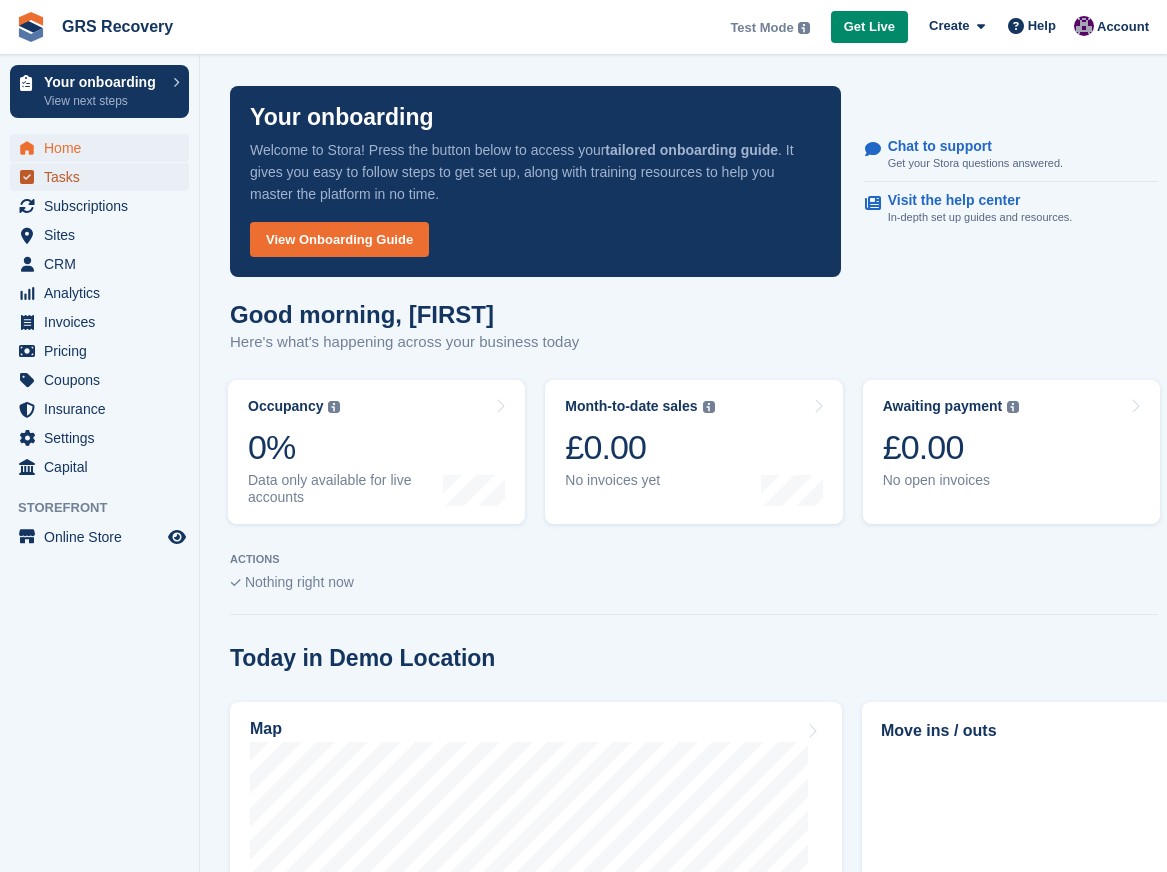 click on "Tasks" at bounding box center (104, 177) 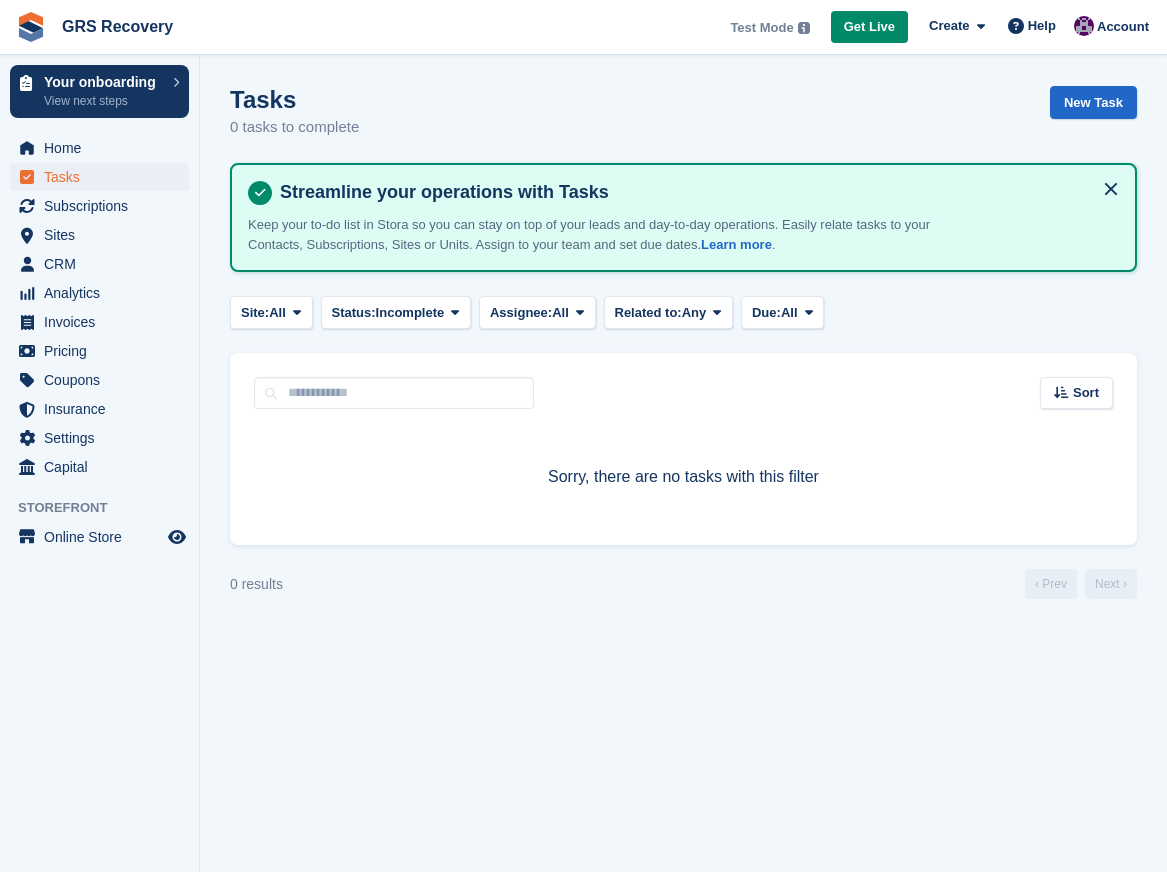 scroll, scrollTop: 0, scrollLeft: 0, axis: both 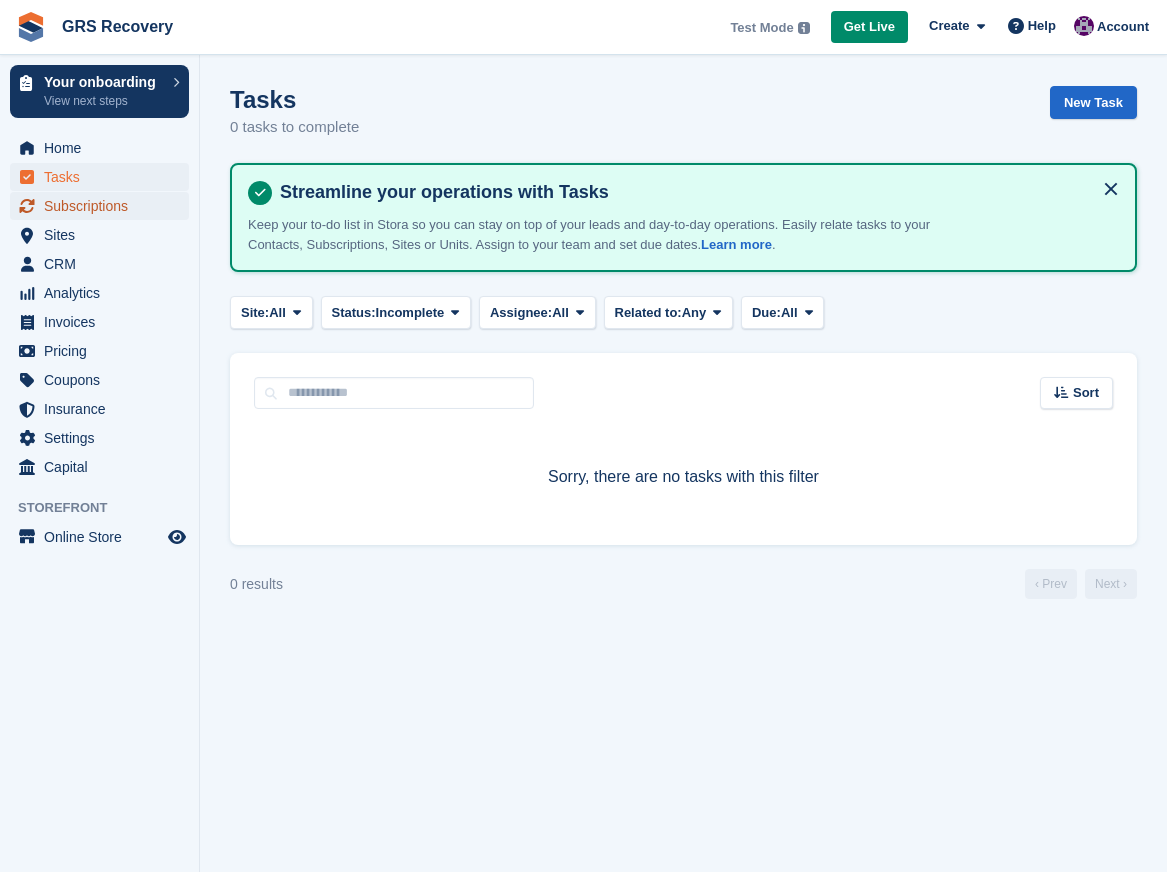 click on "Subscriptions" at bounding box center [104, 206] 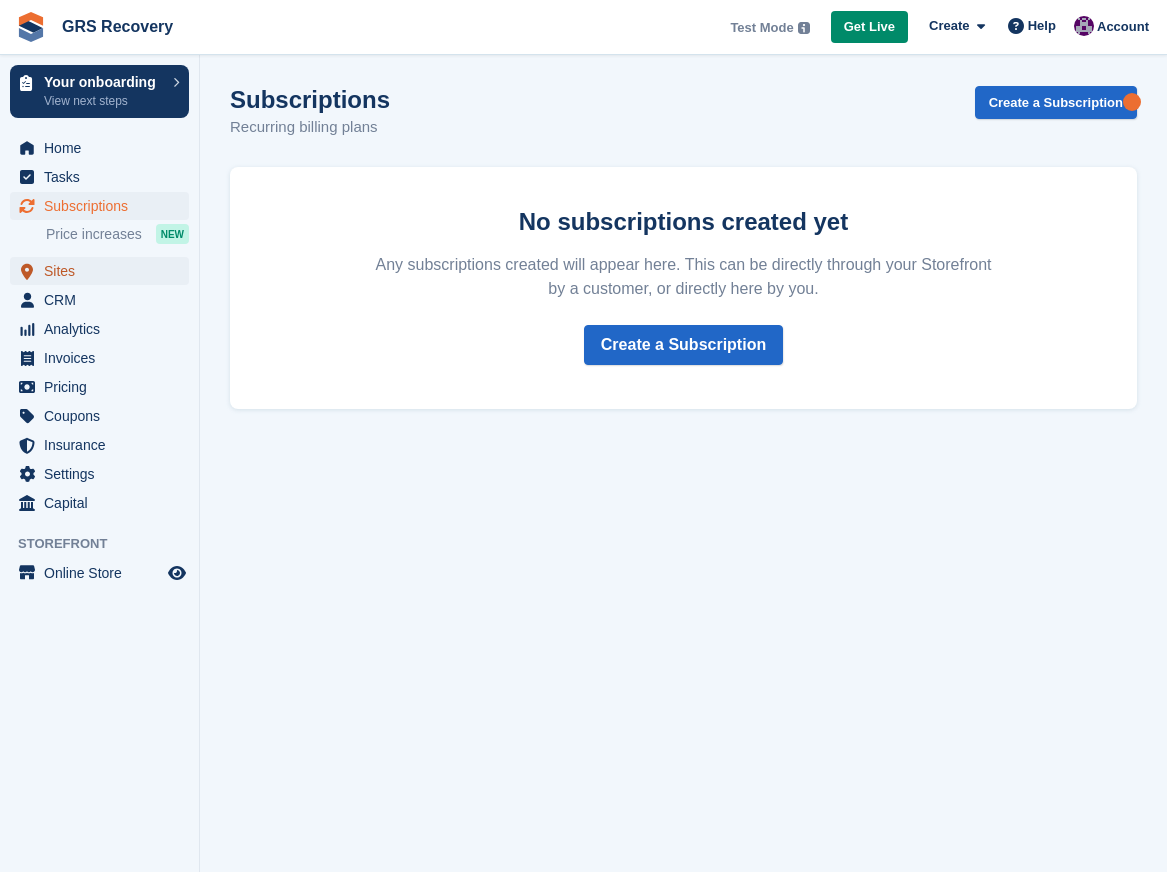 click on "Sites" at bounding box center [104, 271] 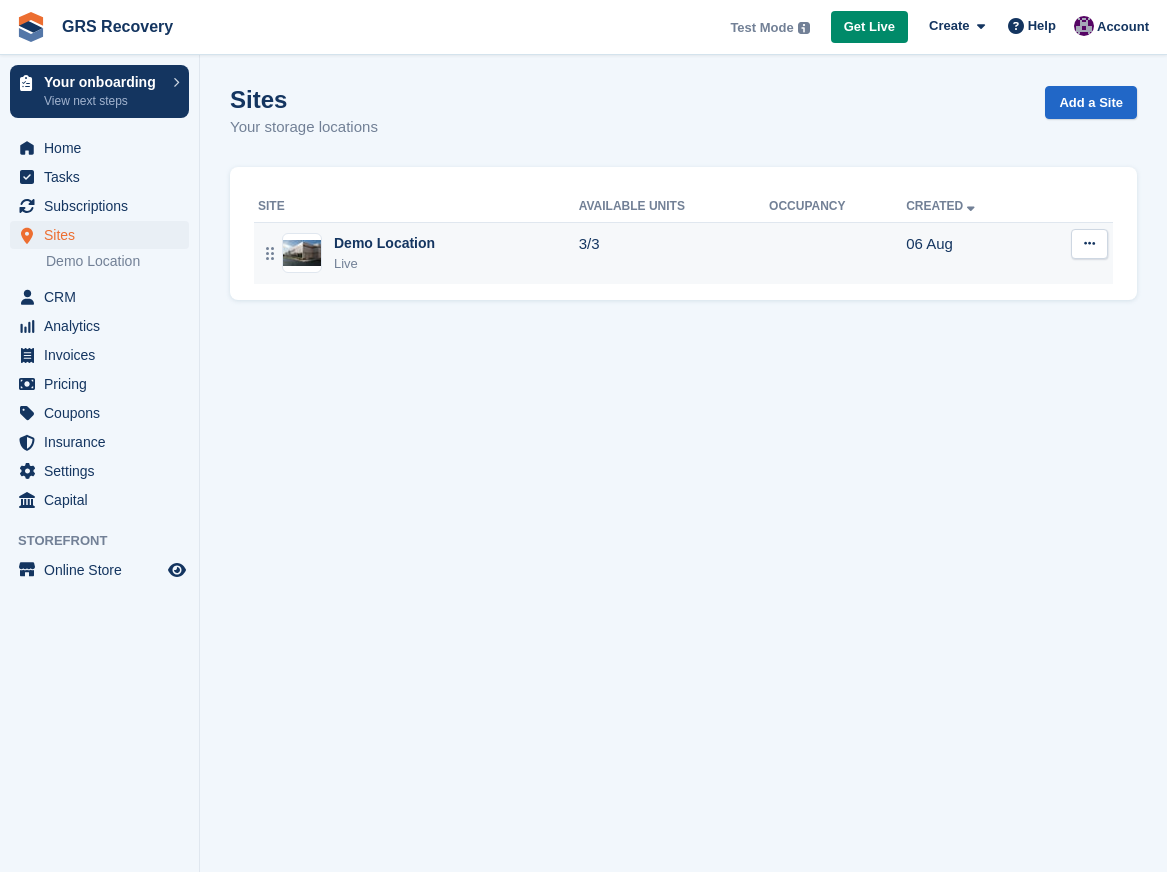 click on "Live" at bounding box center (384, 264) 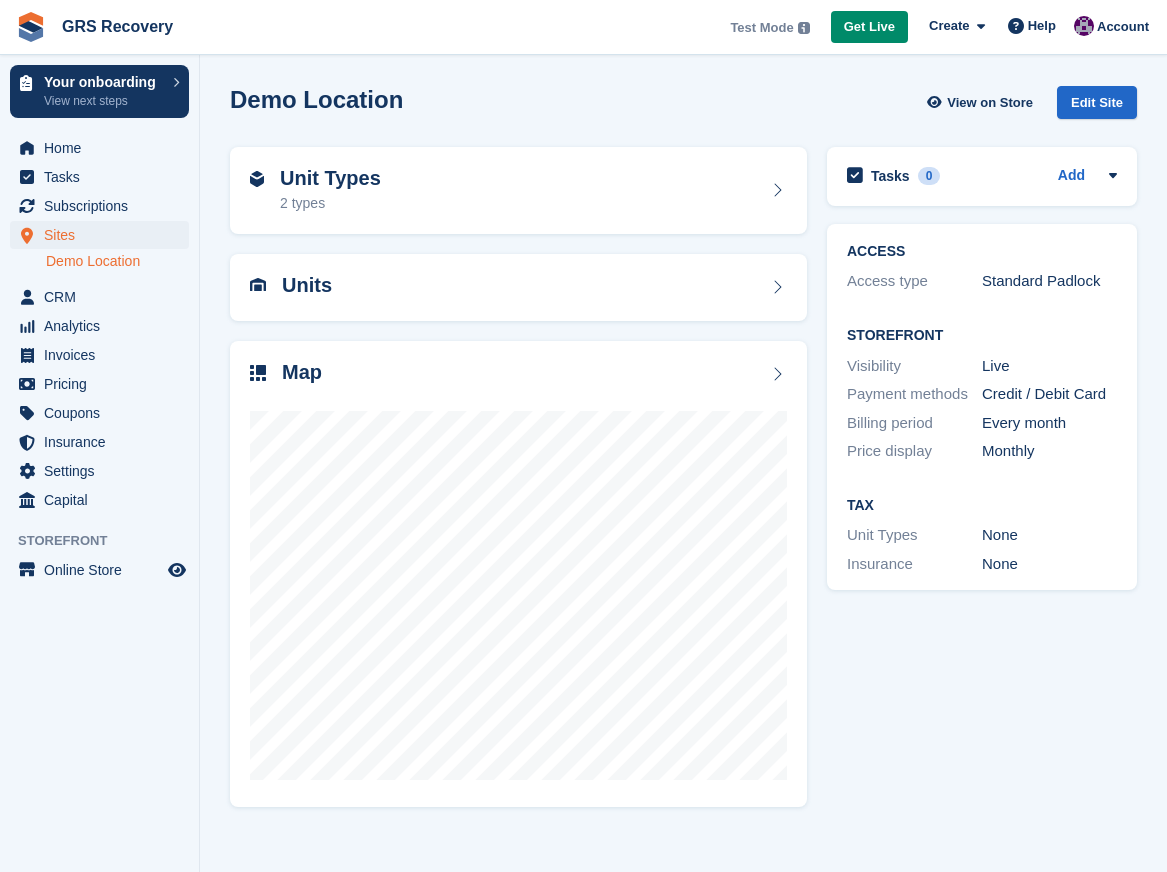 scroll, scrollTop: 0, scrollLeft: 0, axis: both 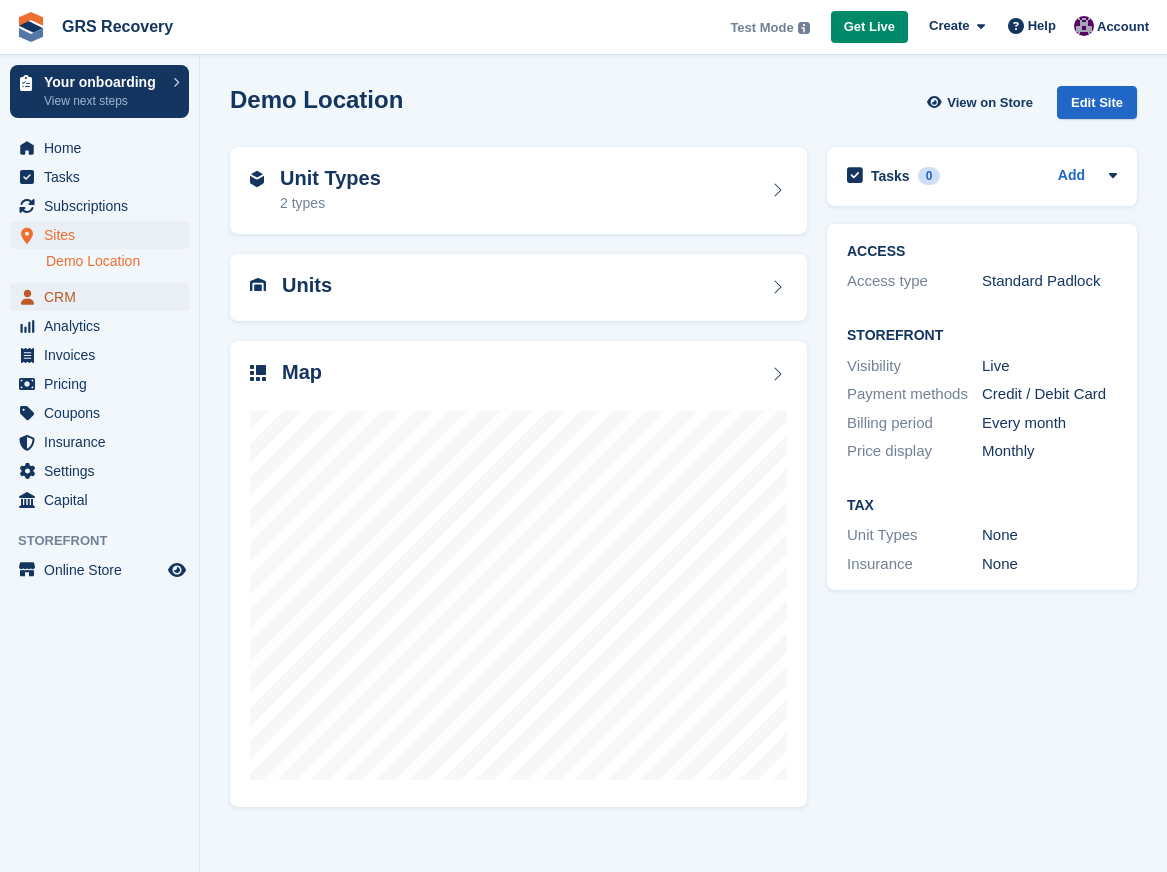 click on "CRM" at bounding box center [104, 297] 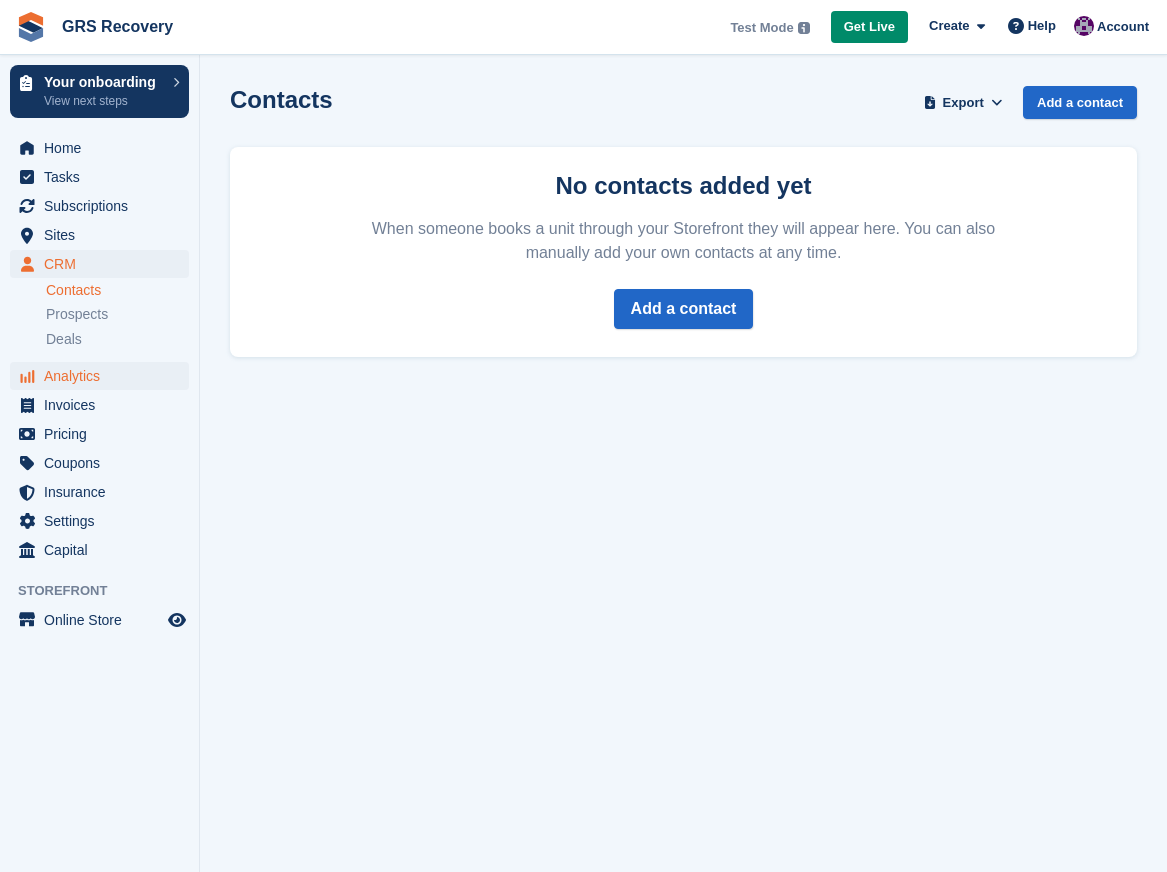 scroll, scrollTop: 0, scrollLeft: 0, axis: both 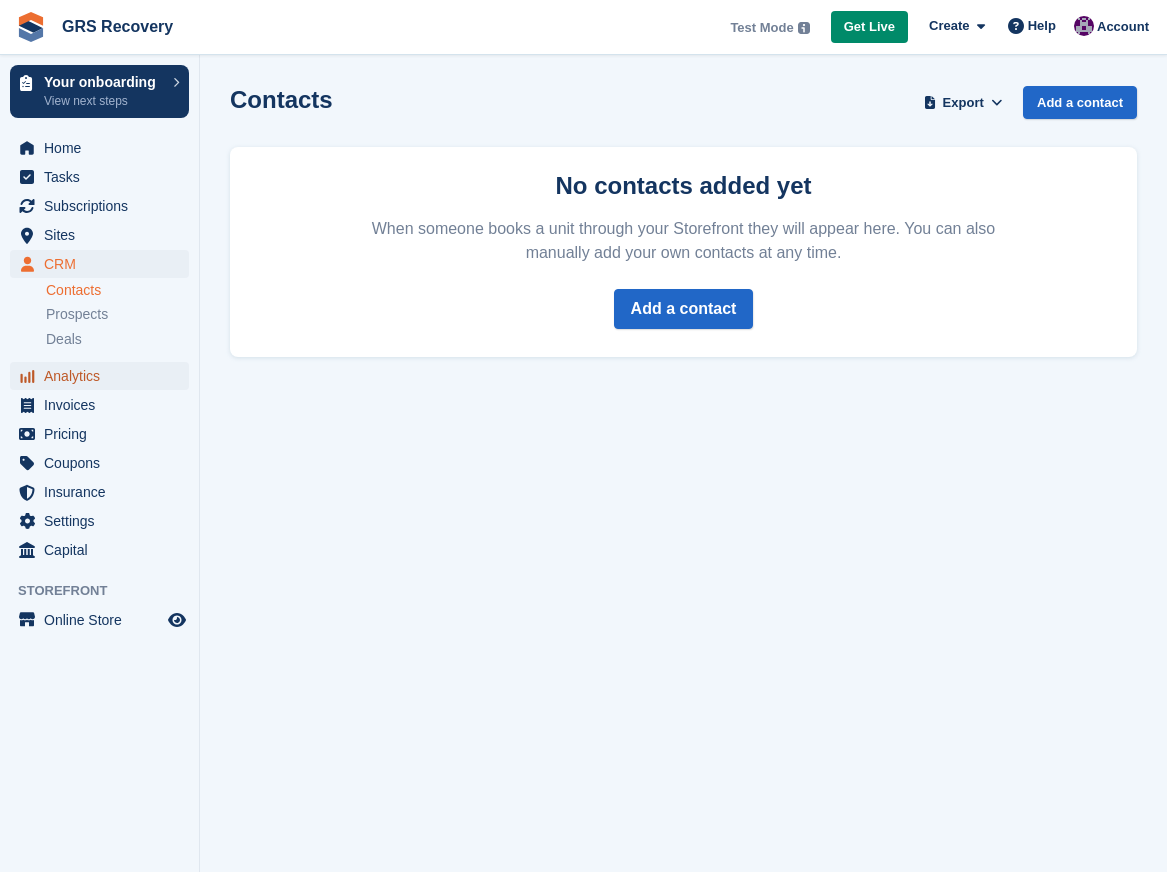 click on "Analytics" at bounding box center [104, 376] 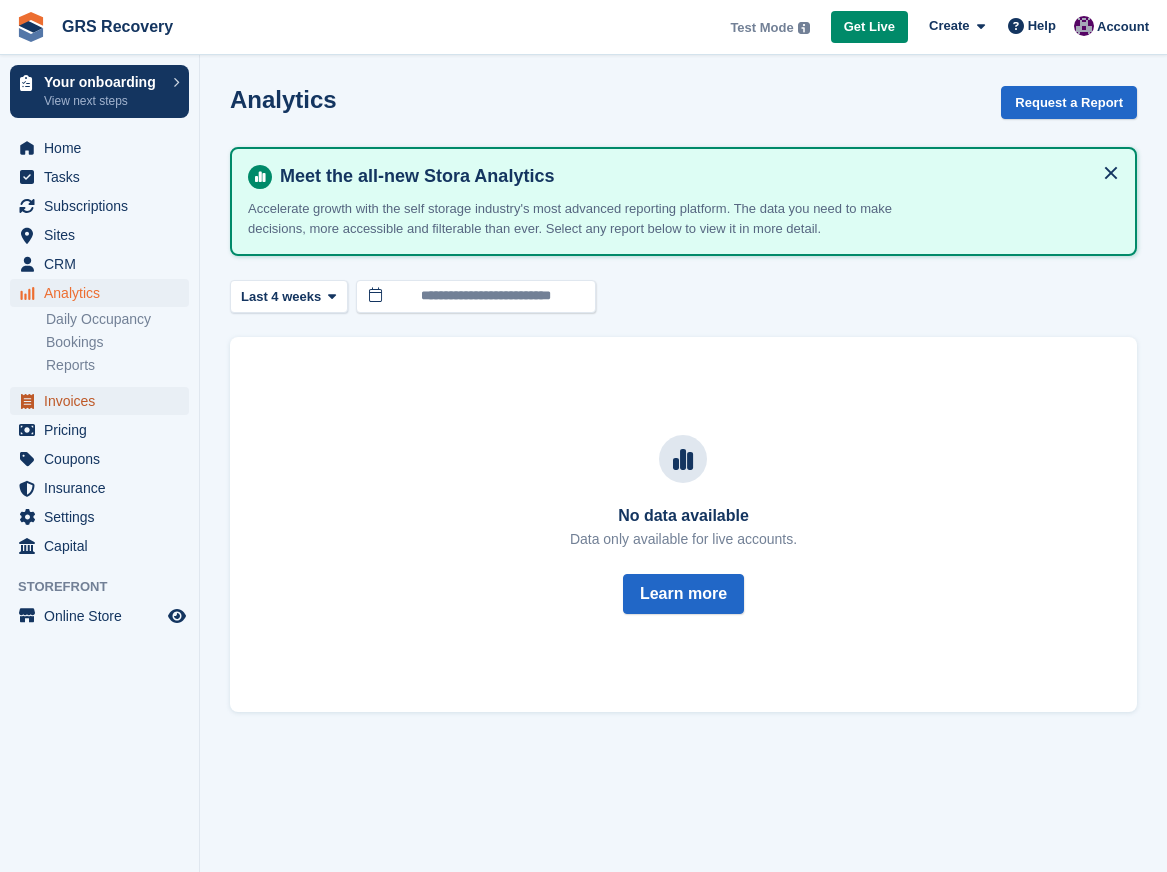 click on "Invoices" at bounding box center (104, 401) 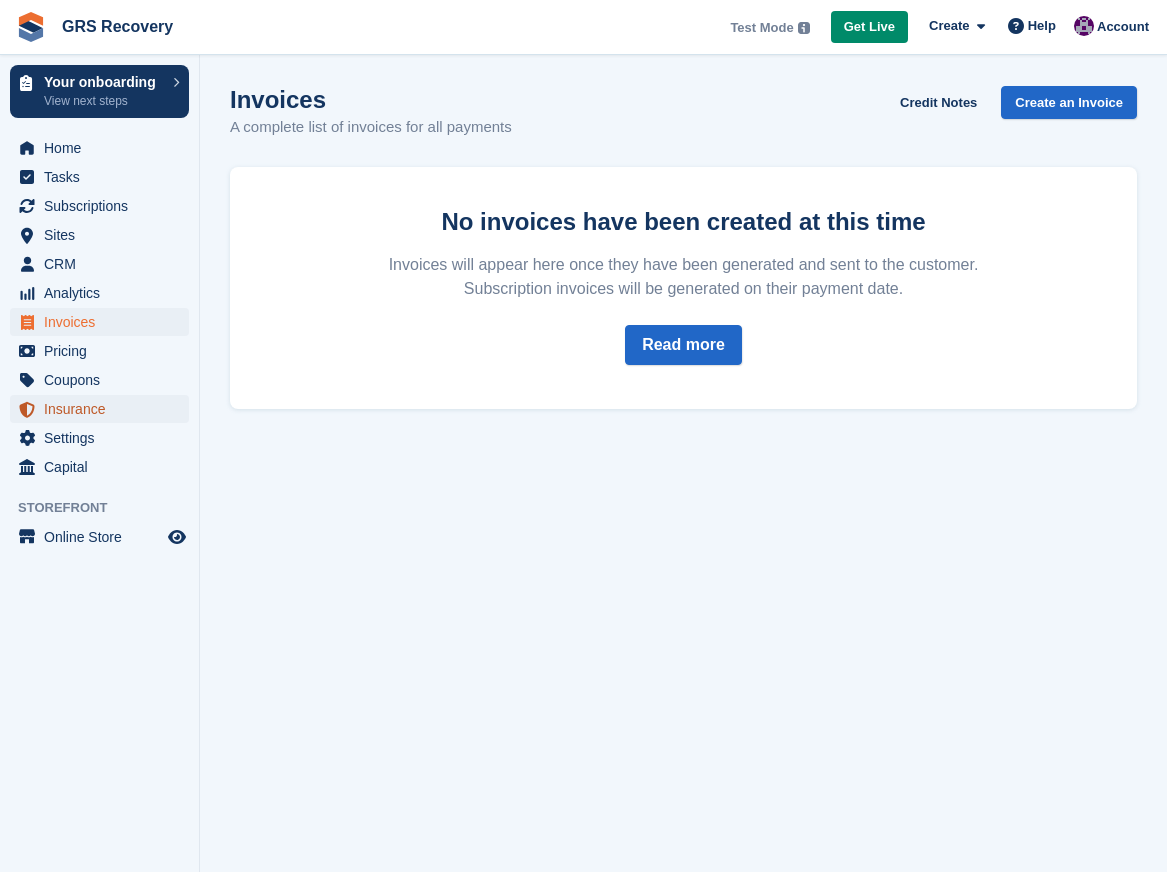 click on "Insurance" at bounding box center (104, 409) 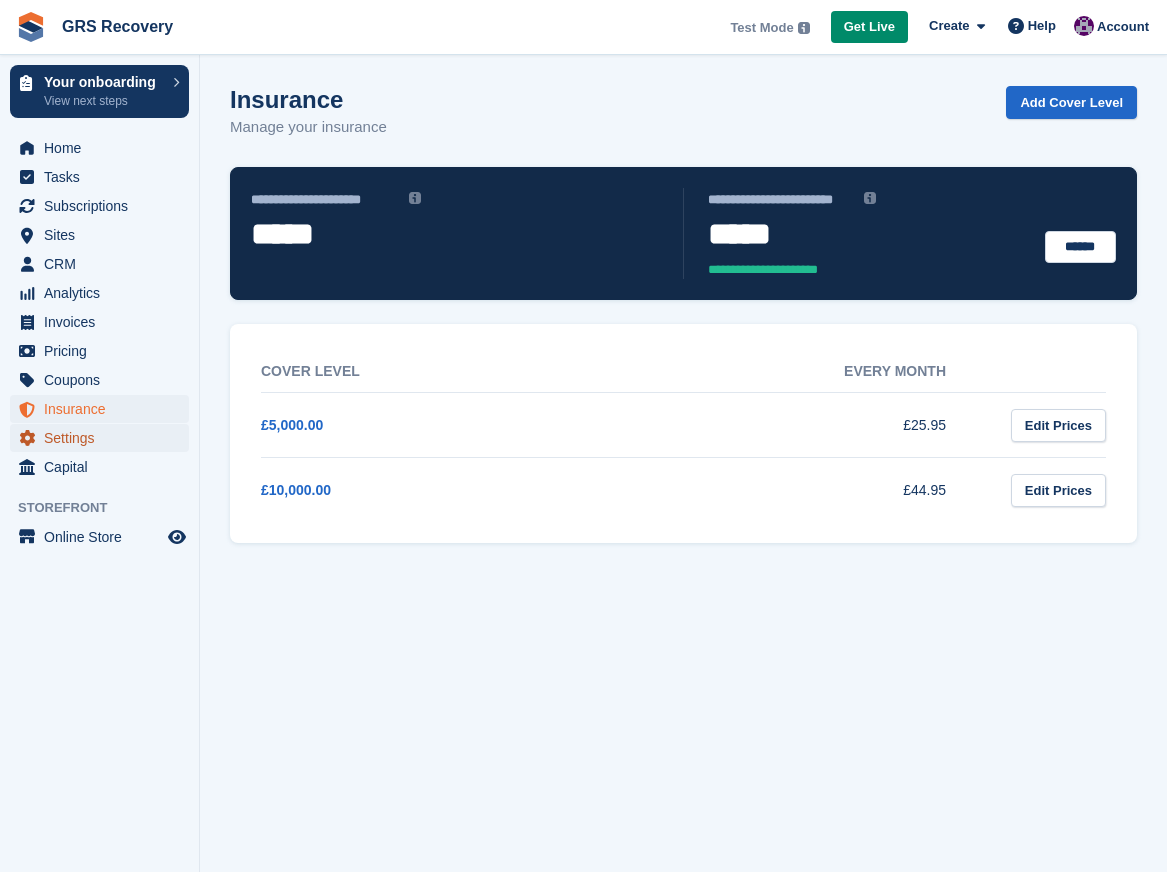 click on "Settings" at bounding box center [104, 438] 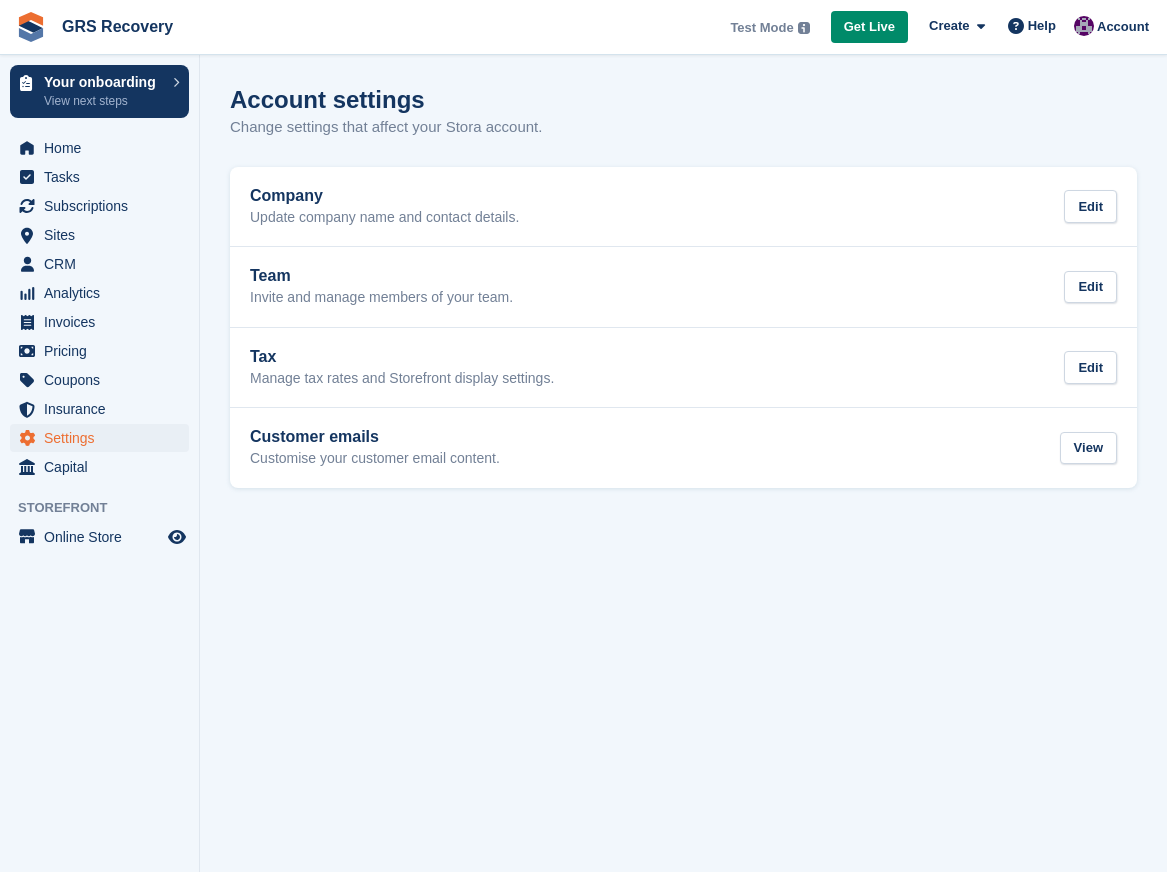 click on "Online Store
Online Store" at bounding box center (99, 537) 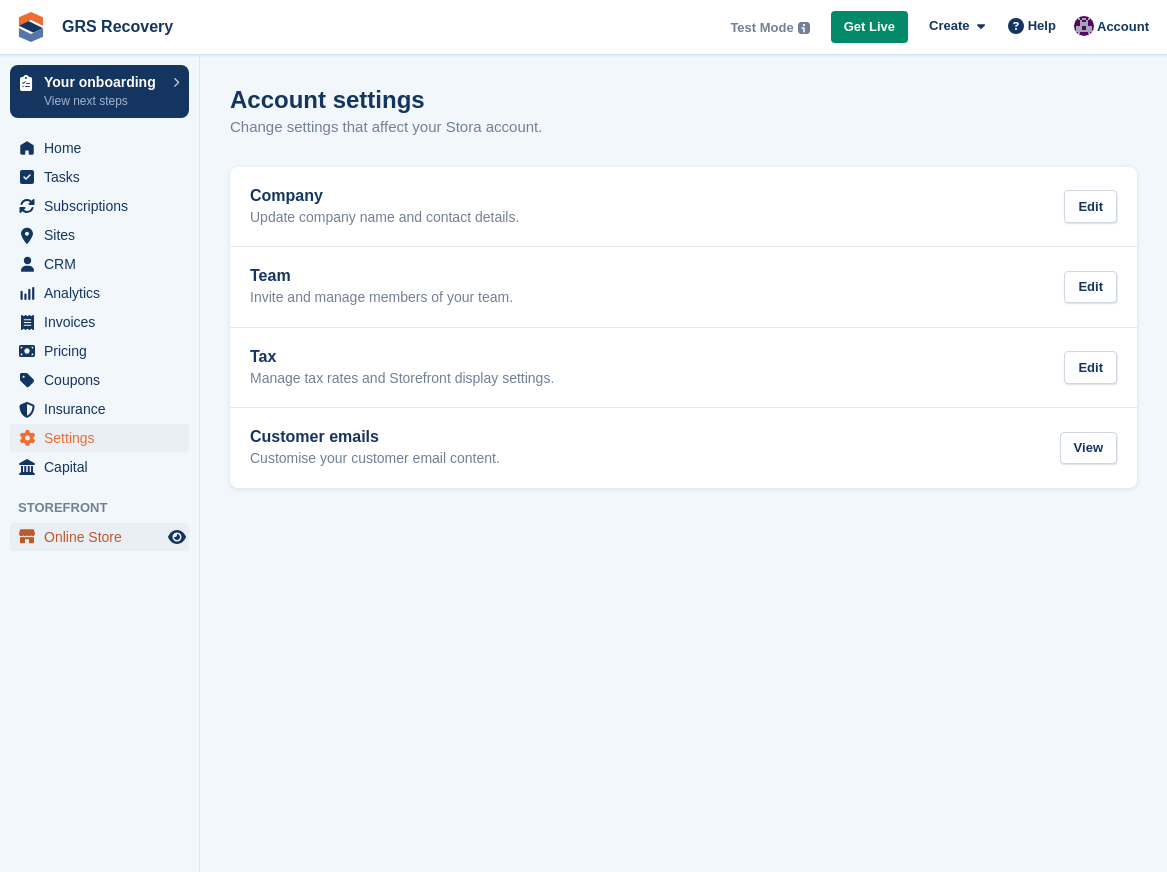 click on "Online Store" at bounding box center (104, 537) 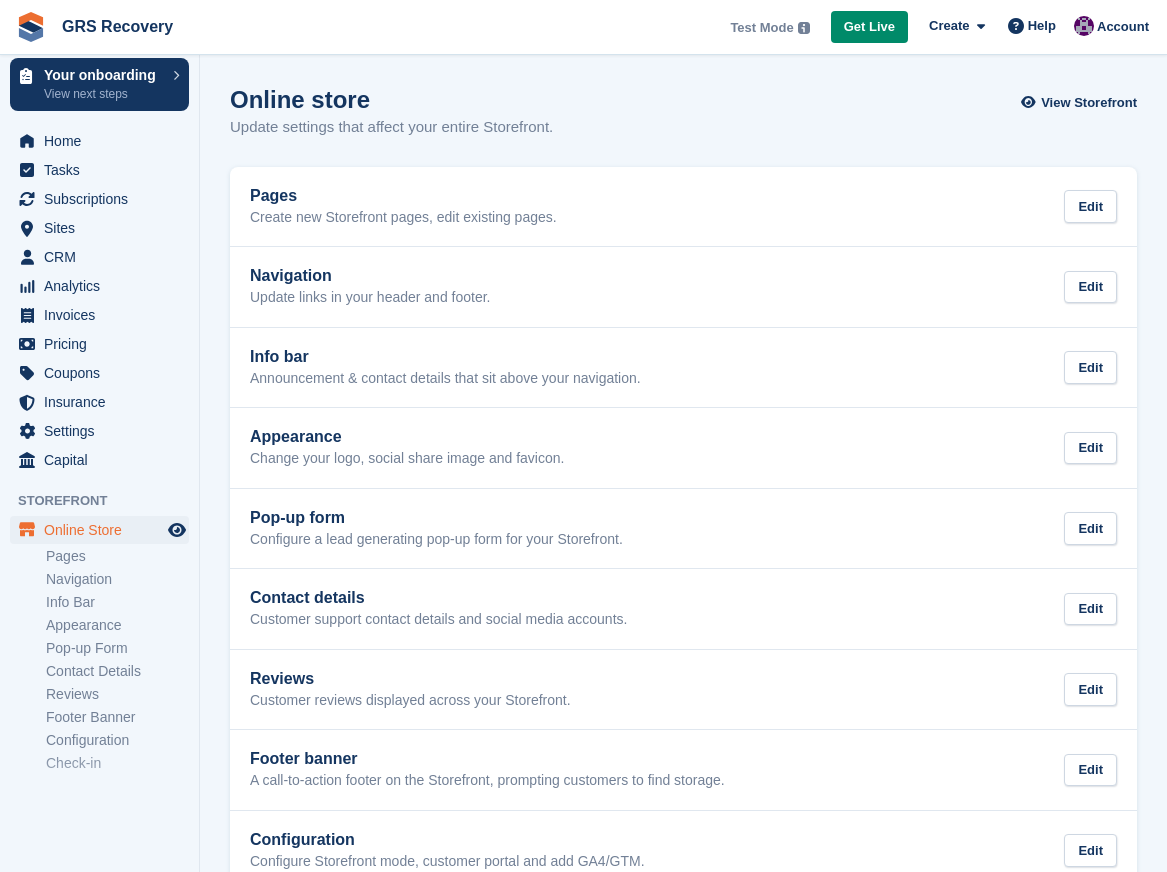scroll, scrollTop: 0, scrollLeft: 0, axis: both 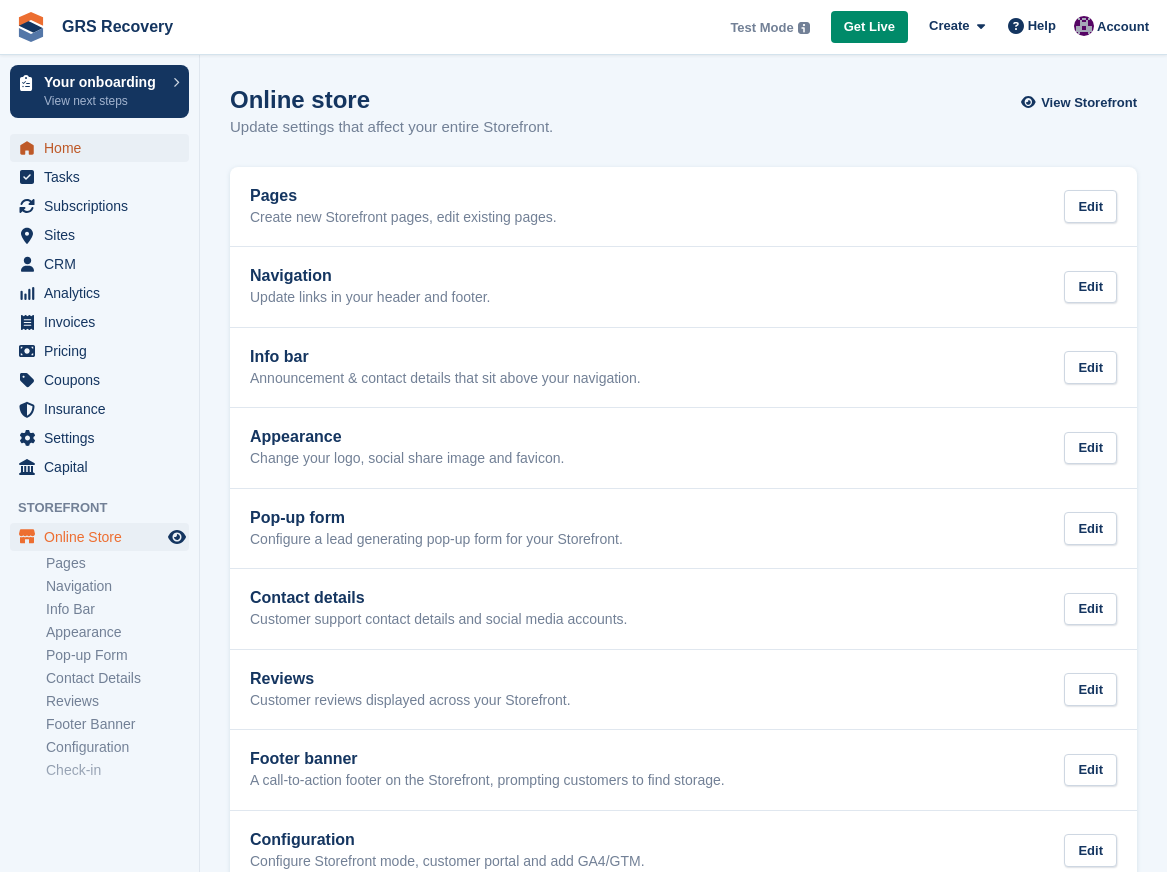 click on "Home" at bounding box center (104, 148) 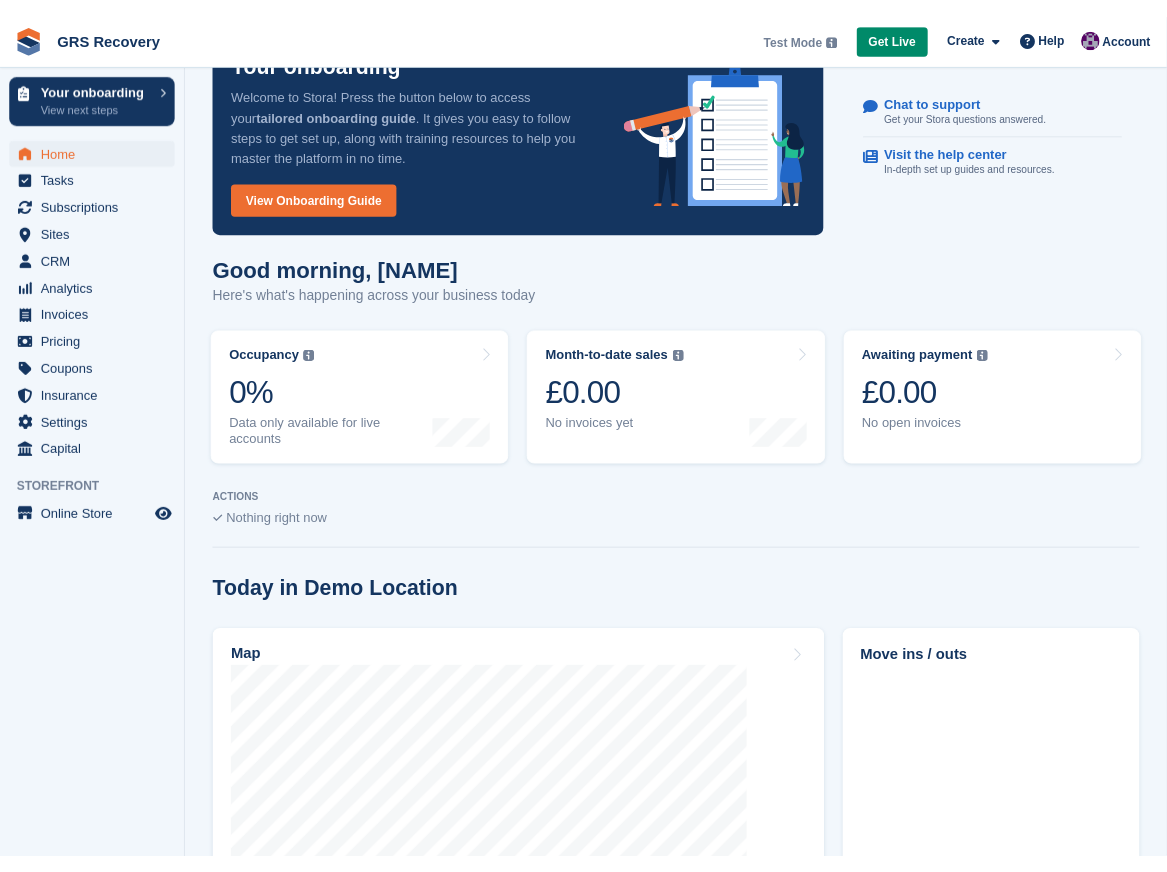 scroll, scrollTop: 400, scrollLeft: 0, axis: vertical 